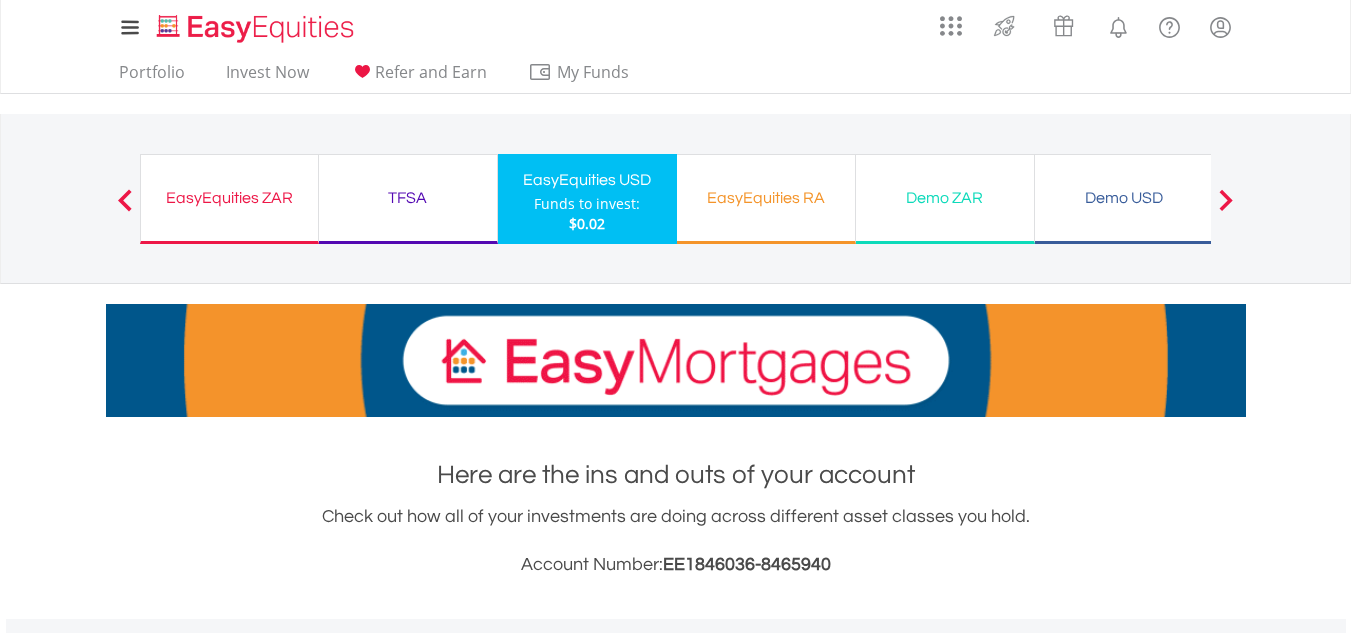 scroll, scrollTop: 150, scrollLeft: 0, axis: vertical 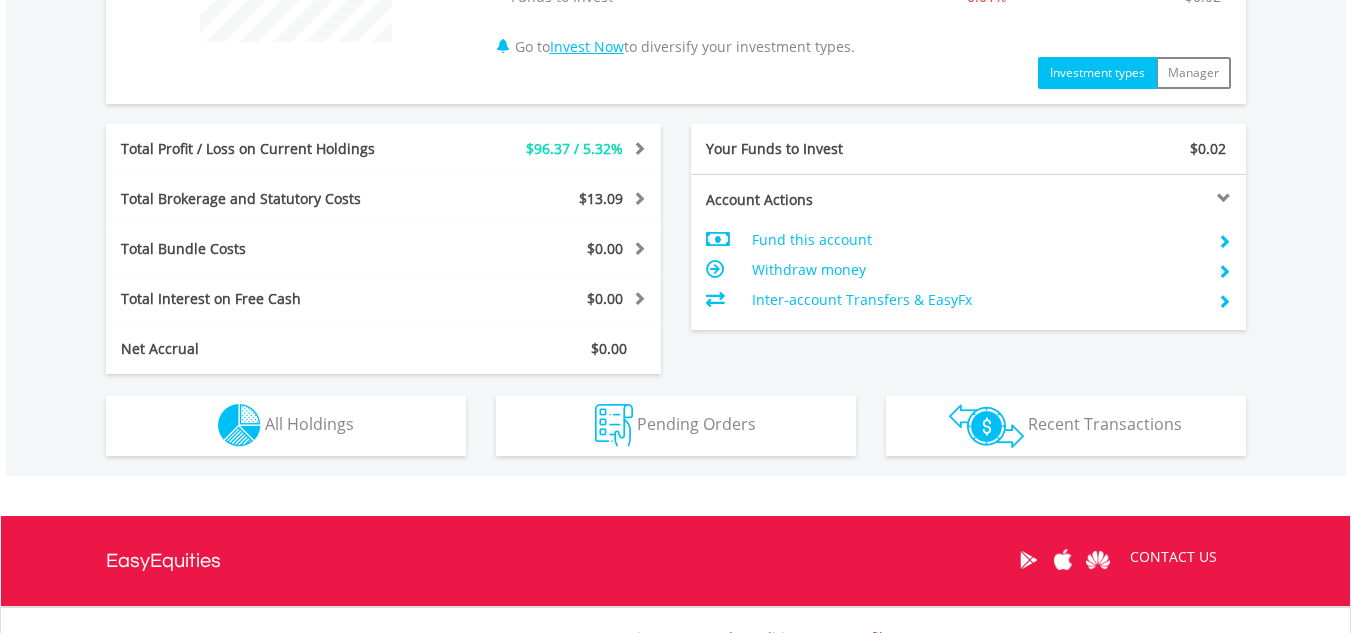 drag, startPoint x: 1354, startPoint y: 137, endPoint x: 1346, endPoint y: 404, distance: 267.1198 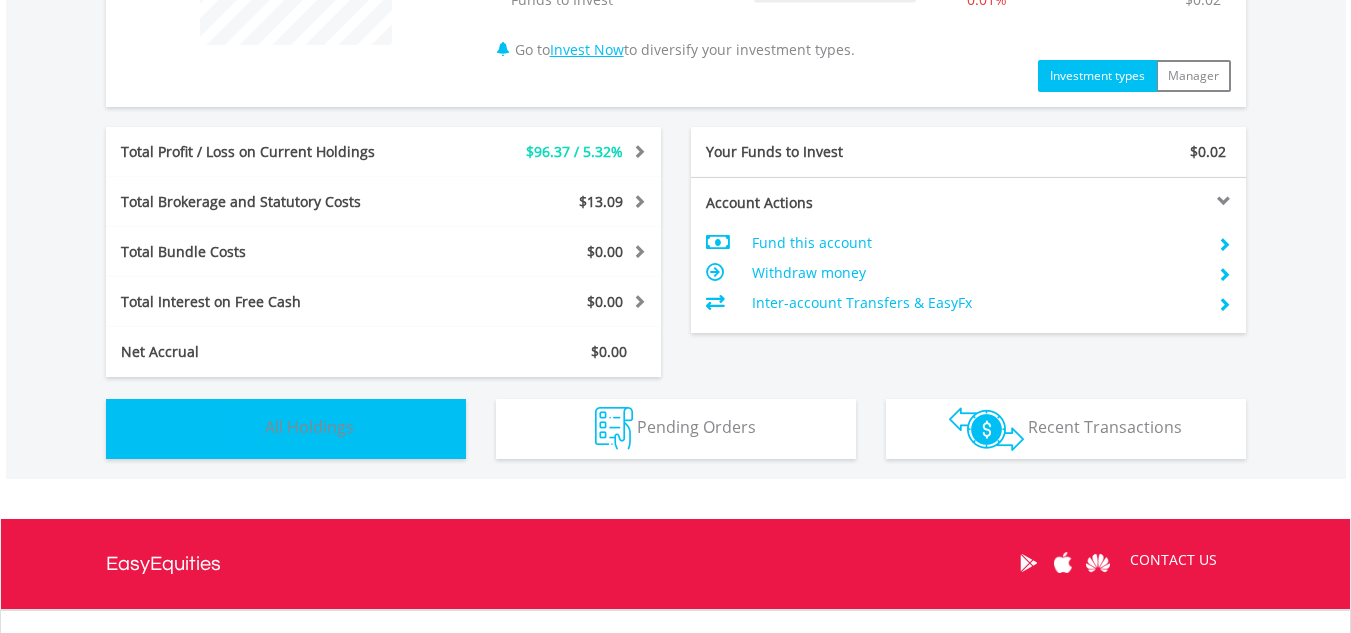 click on "Holdings
All Holdings" at bounding box center (286, 429) 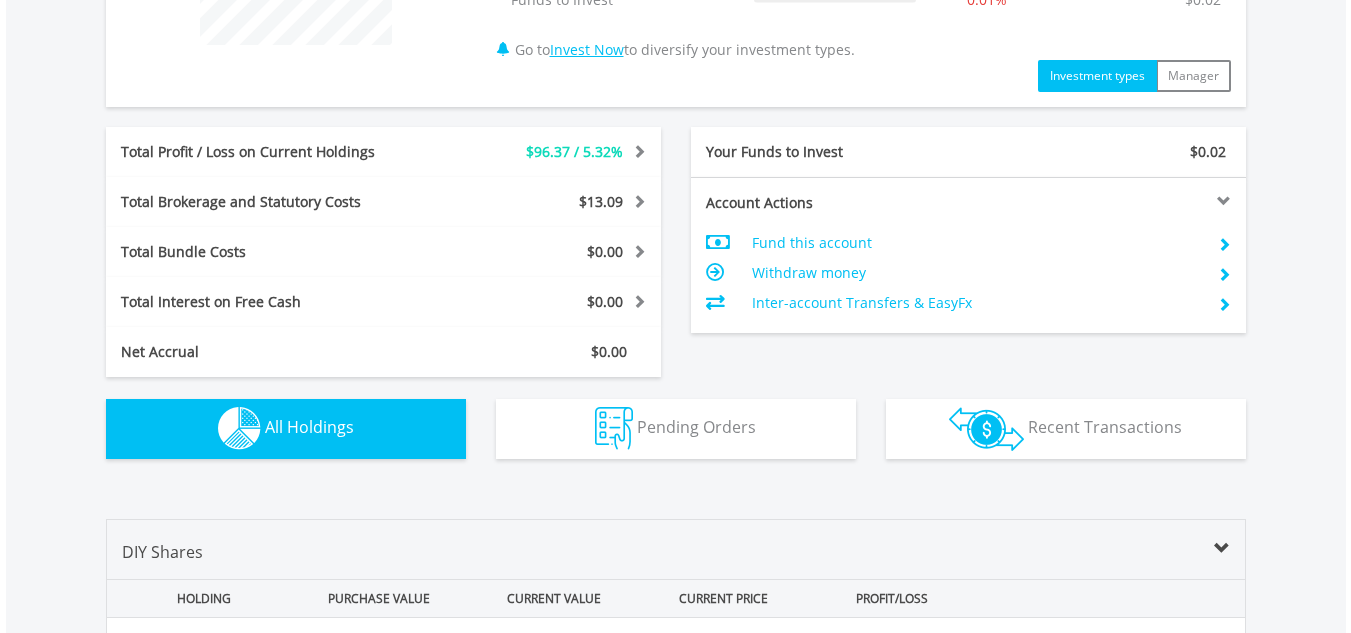 scroll, scrollTop: 1443, scrollLeft: 0, axis: vertical 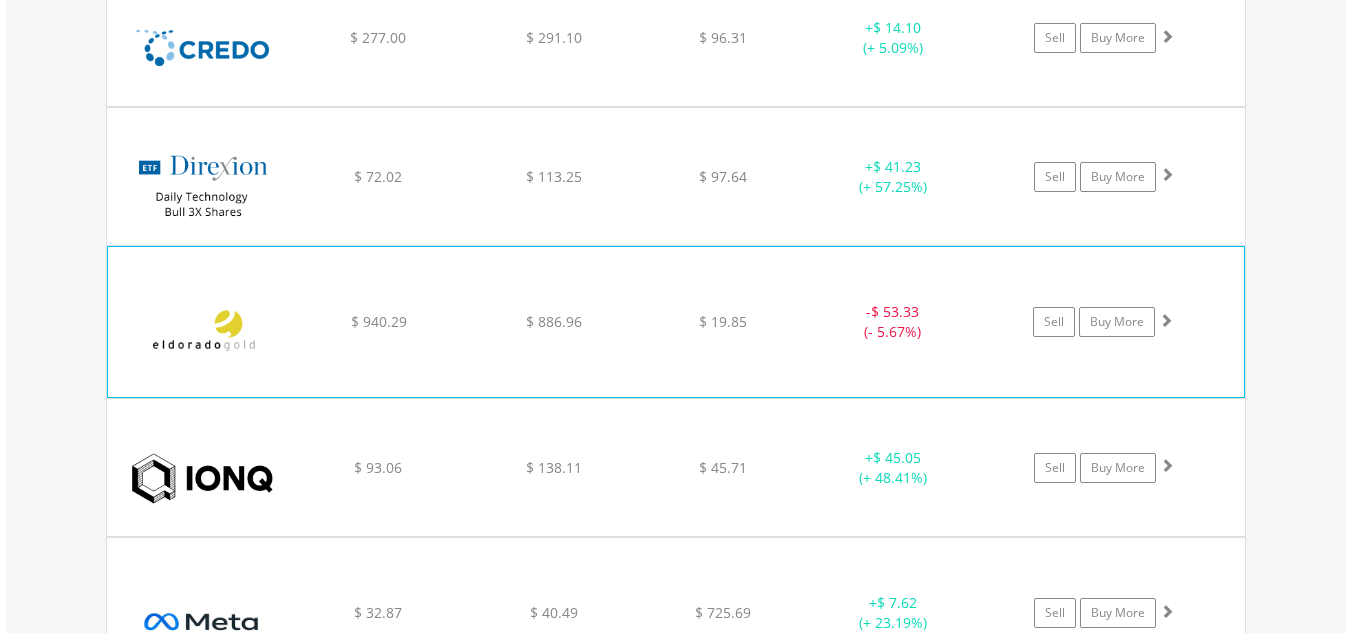 click on "Sell
Buy More" at bounding box center (1114, -399) 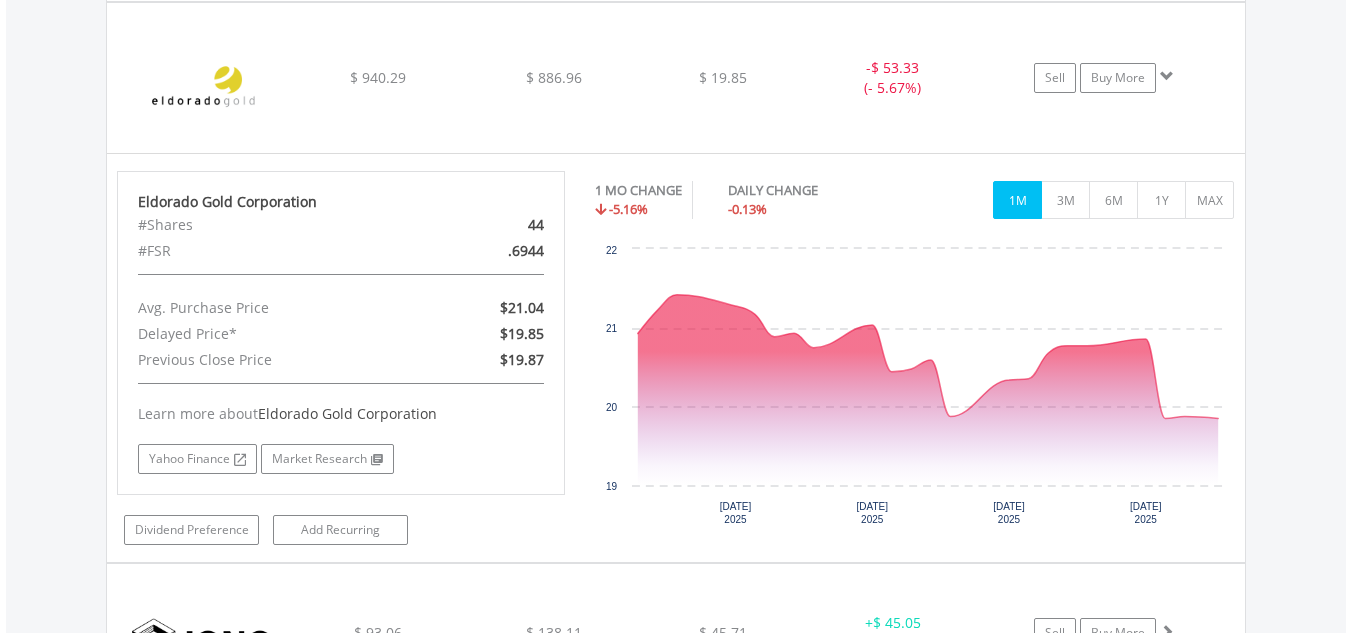 scroll, scrollTop: 2254, scrollLeft: 0, axis: vertical 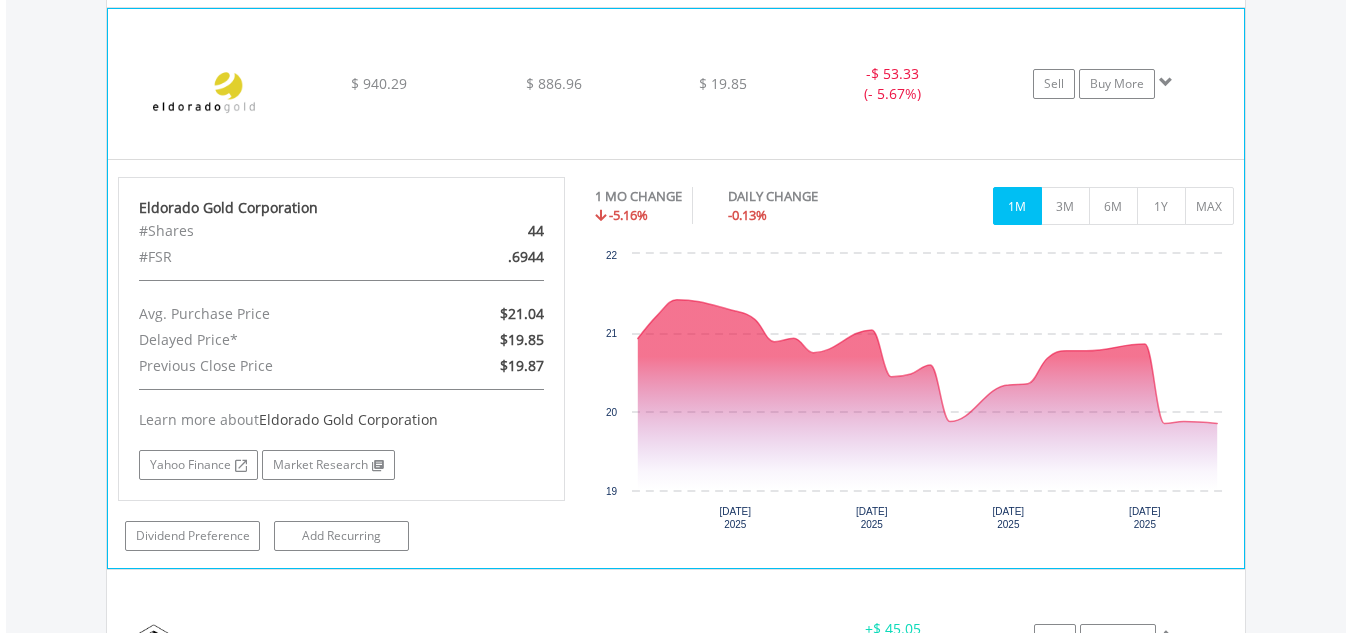 click on "Sell
Buy More" at bounding box center [1114, -637] 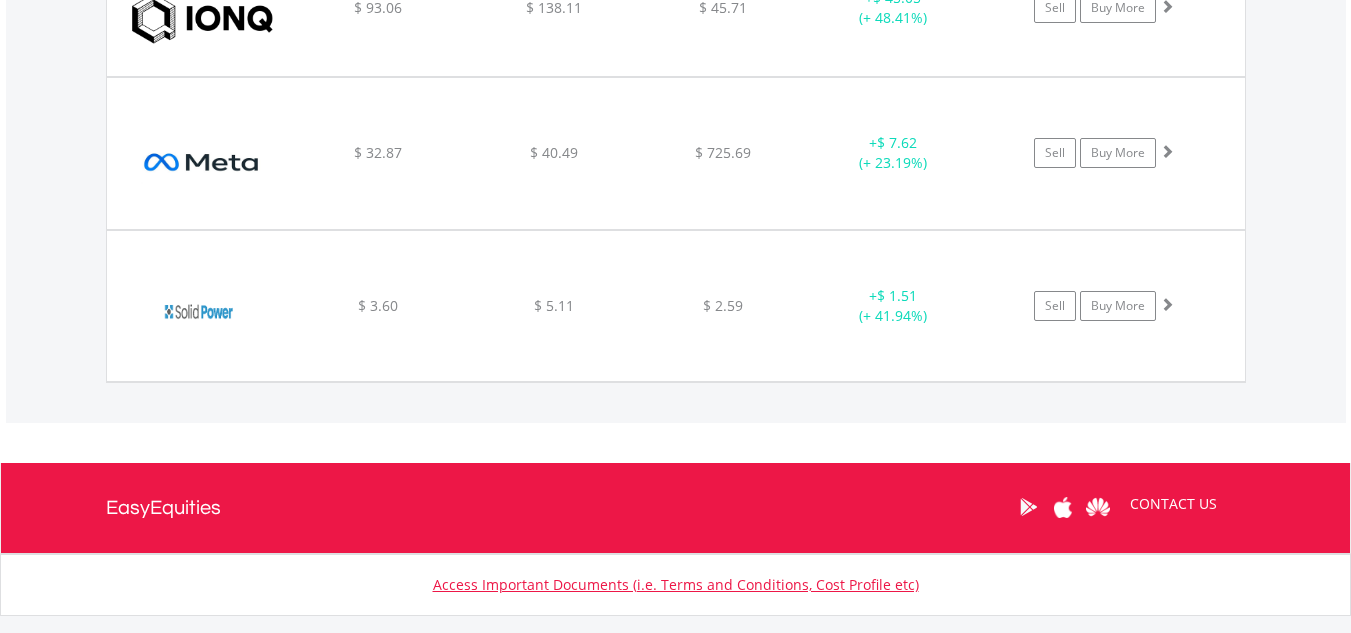 scroll, scrollTop: 2443, scrollLeft: 0, axis: vertical 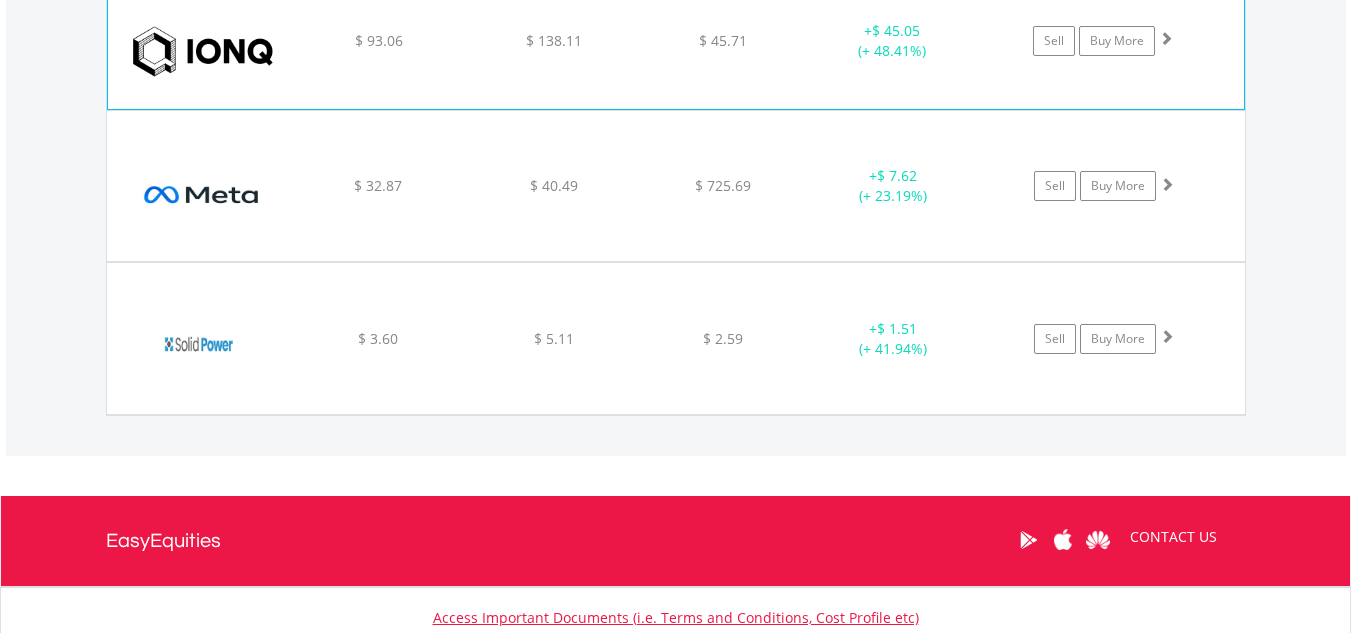 click on "Sell
Buy More" at bounding box center [1114, -826] 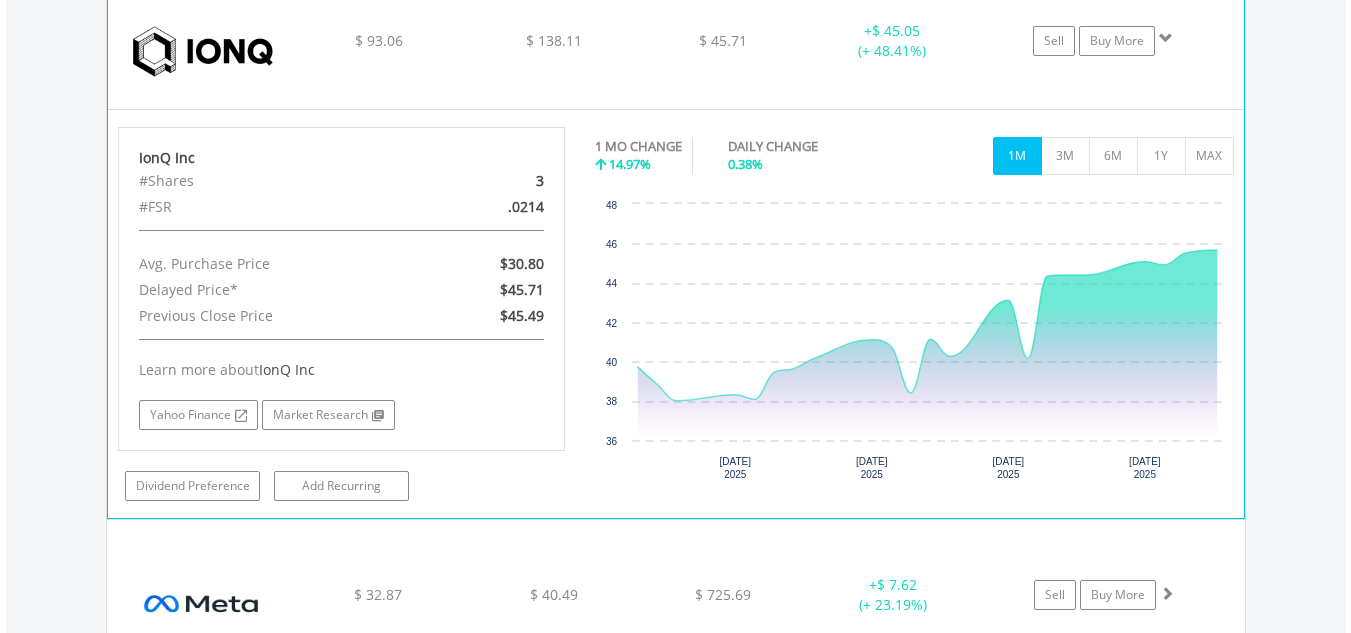 click on "Sell
Buy More" at bounding box center (1114, -826) 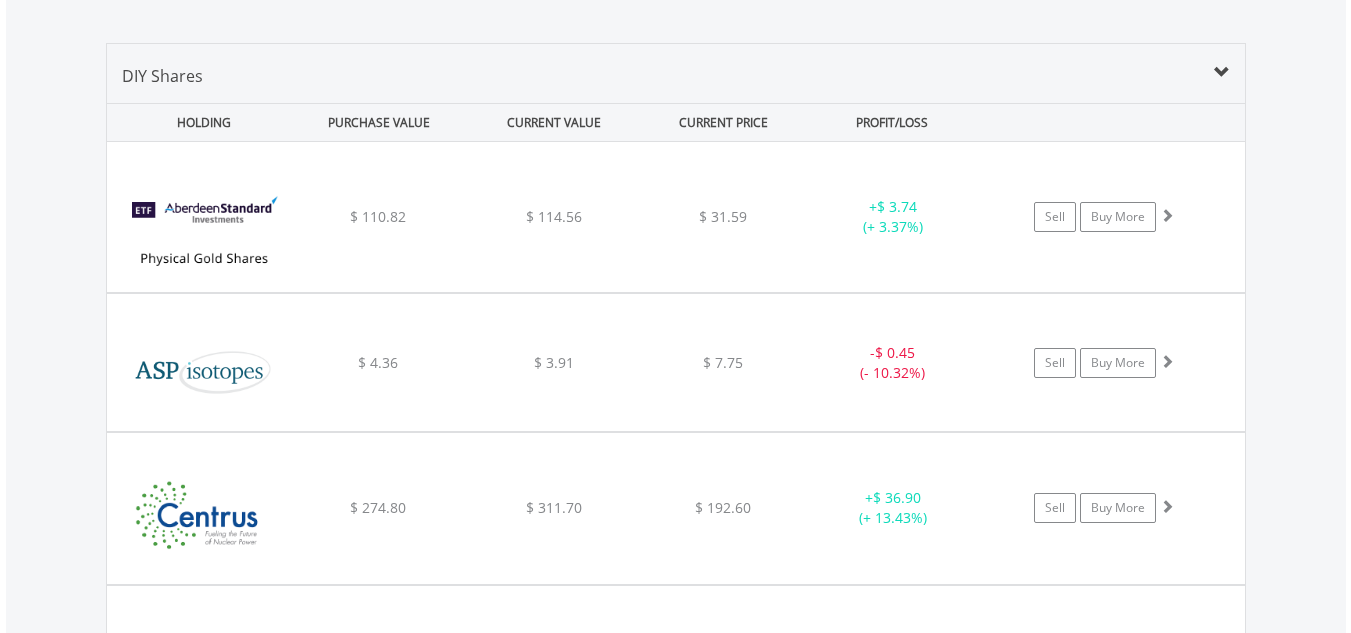 scroll, scrollTop: 1394, scrollLeft: 0, axis: vertical 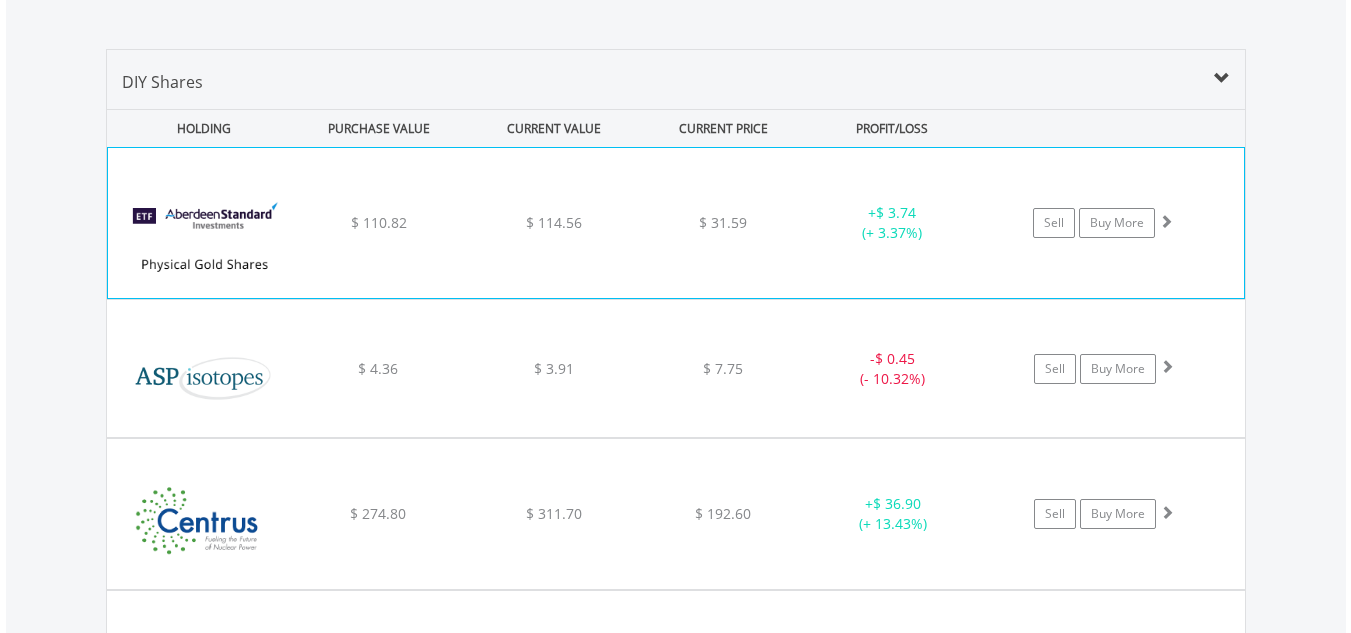 click on "Sell
Buy More" at bounding box center (1112, 223) 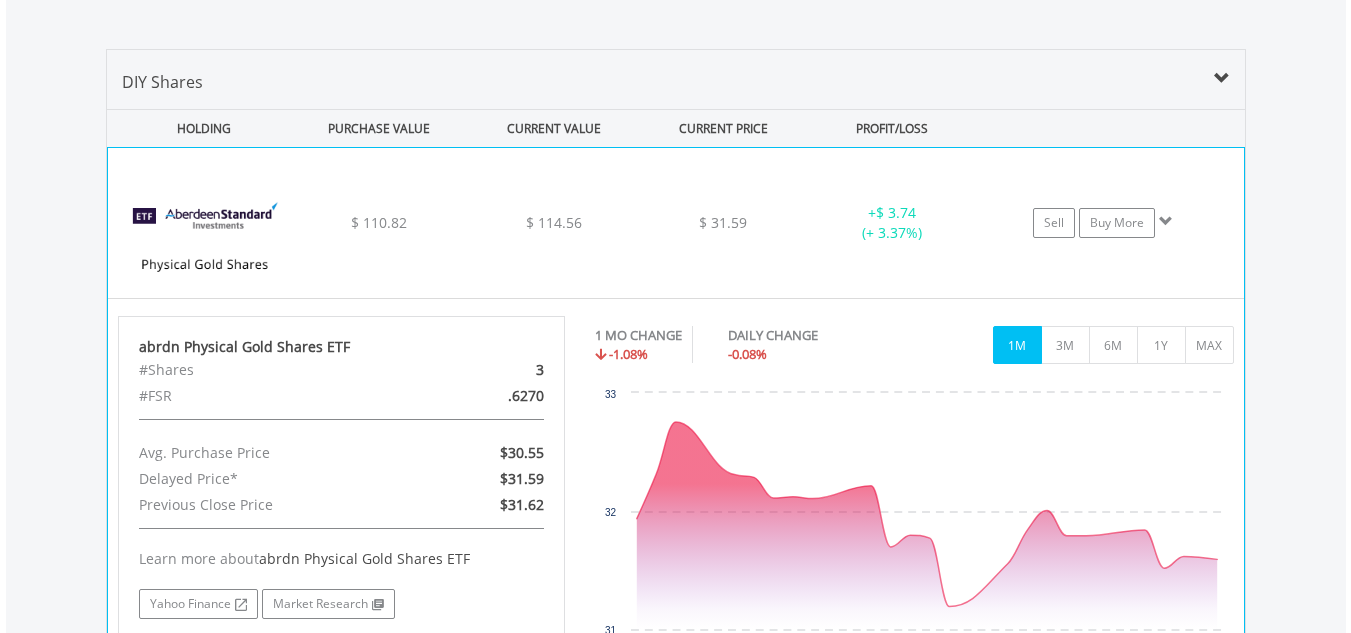 click at bounding box center (1166, 221) 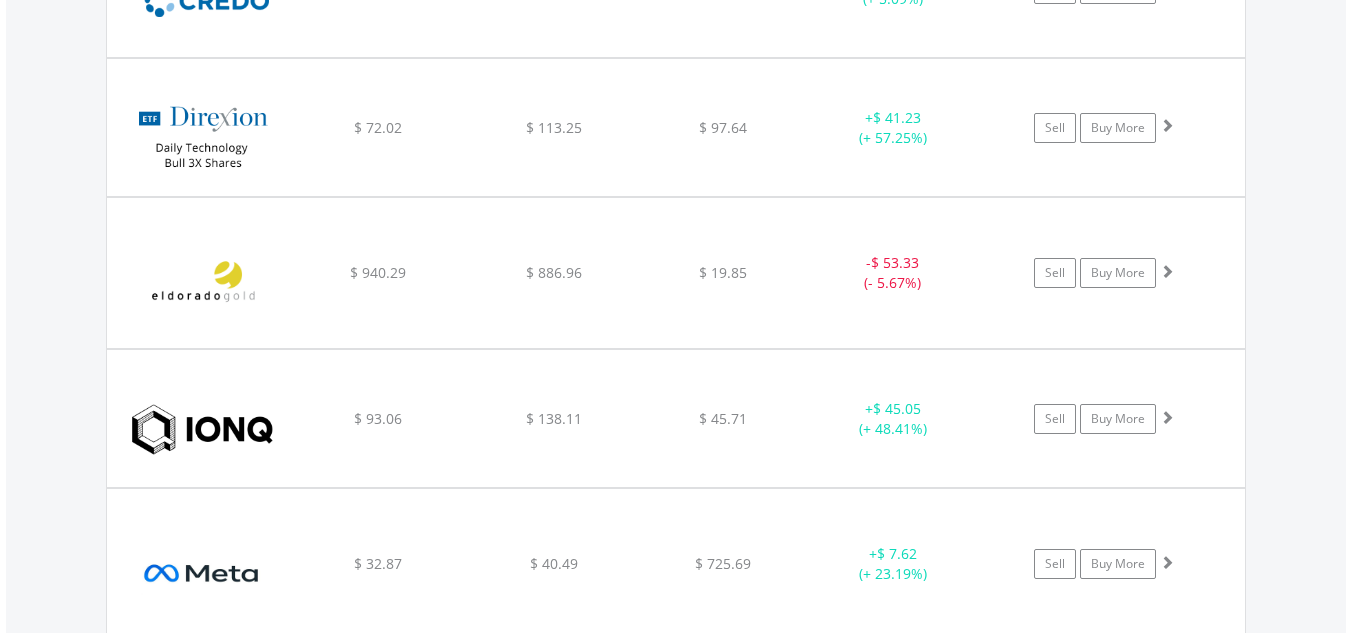 scroll, scrollTop: 2081, scrollLeft: 0, axis: vertical 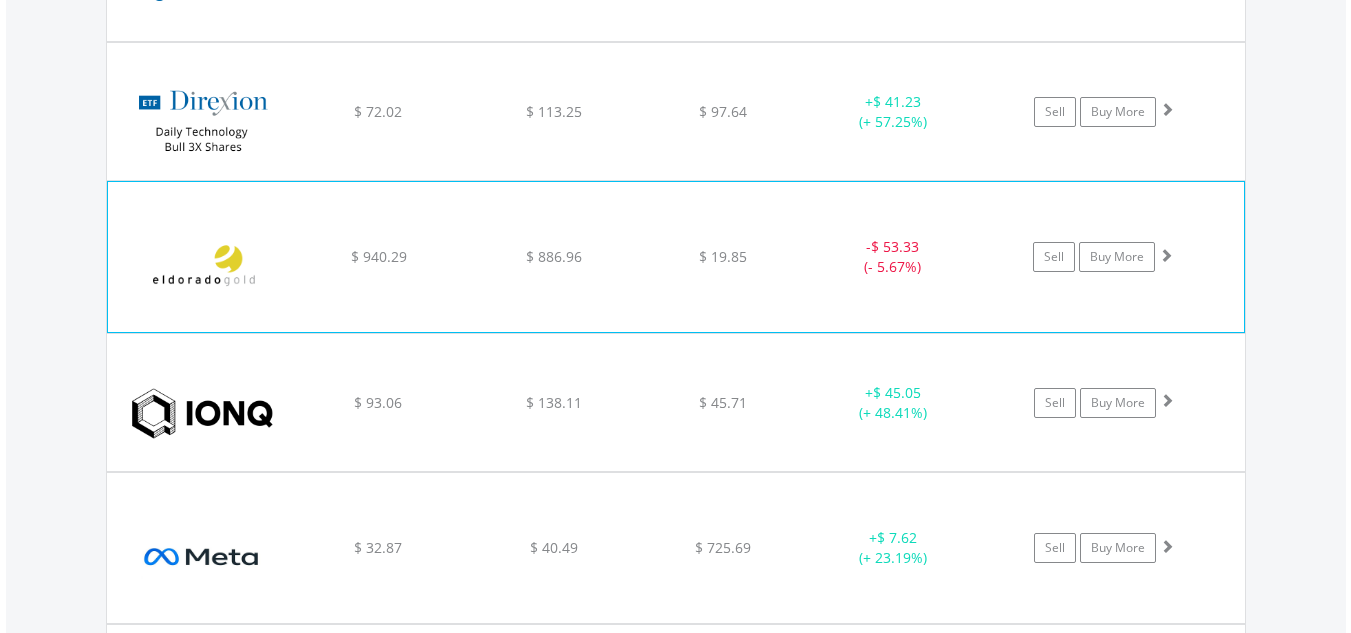 click on "Sell
Buy More" at bounding box center [1114, -464] 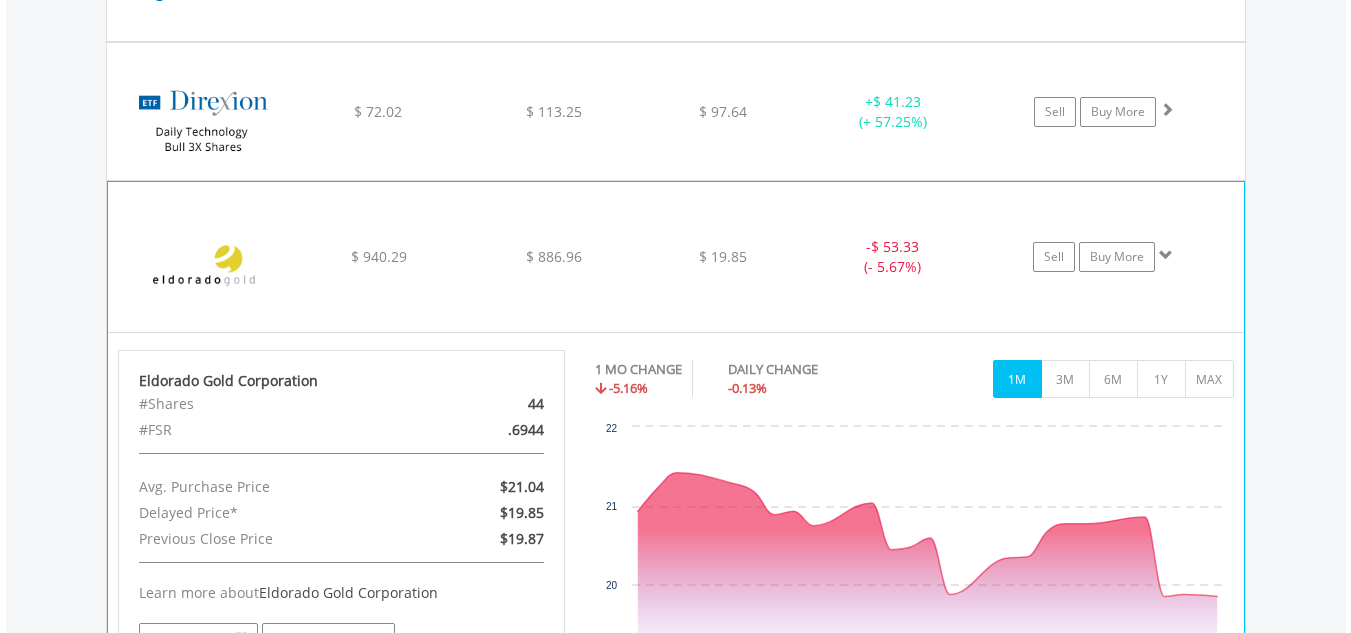 click at bounding box center (1166, 255) 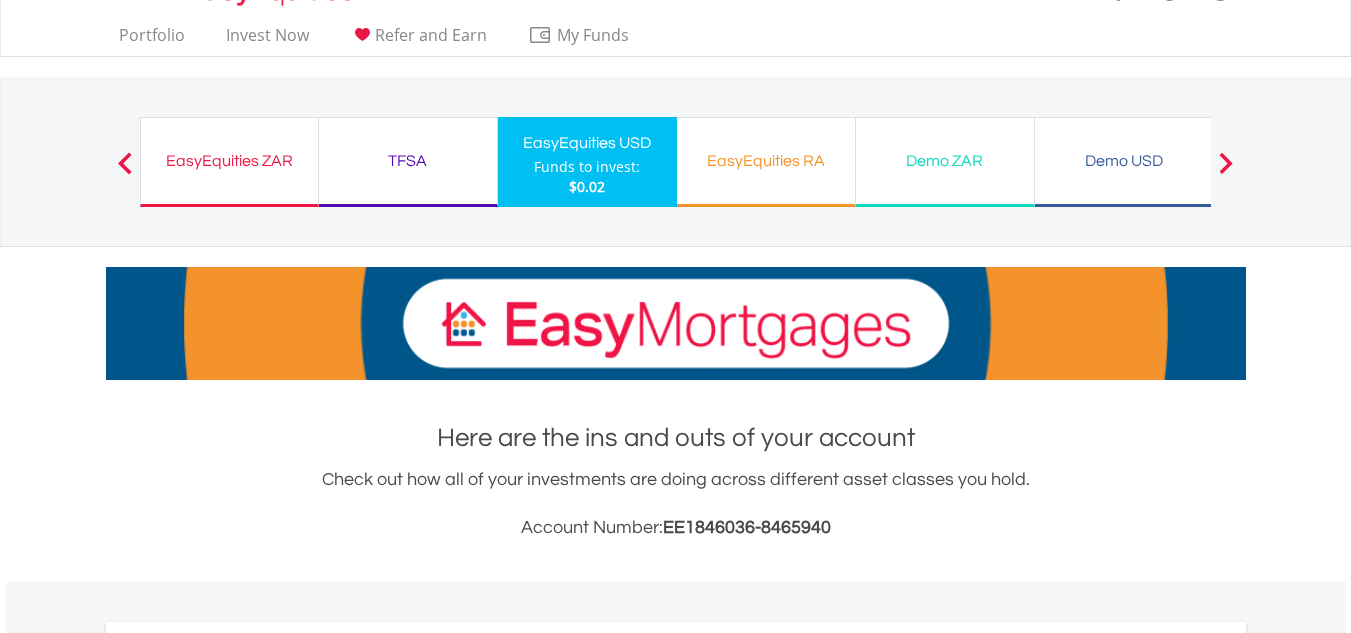 scroll, scrollTop: 5, scrollLeft: 0, axis: vertical 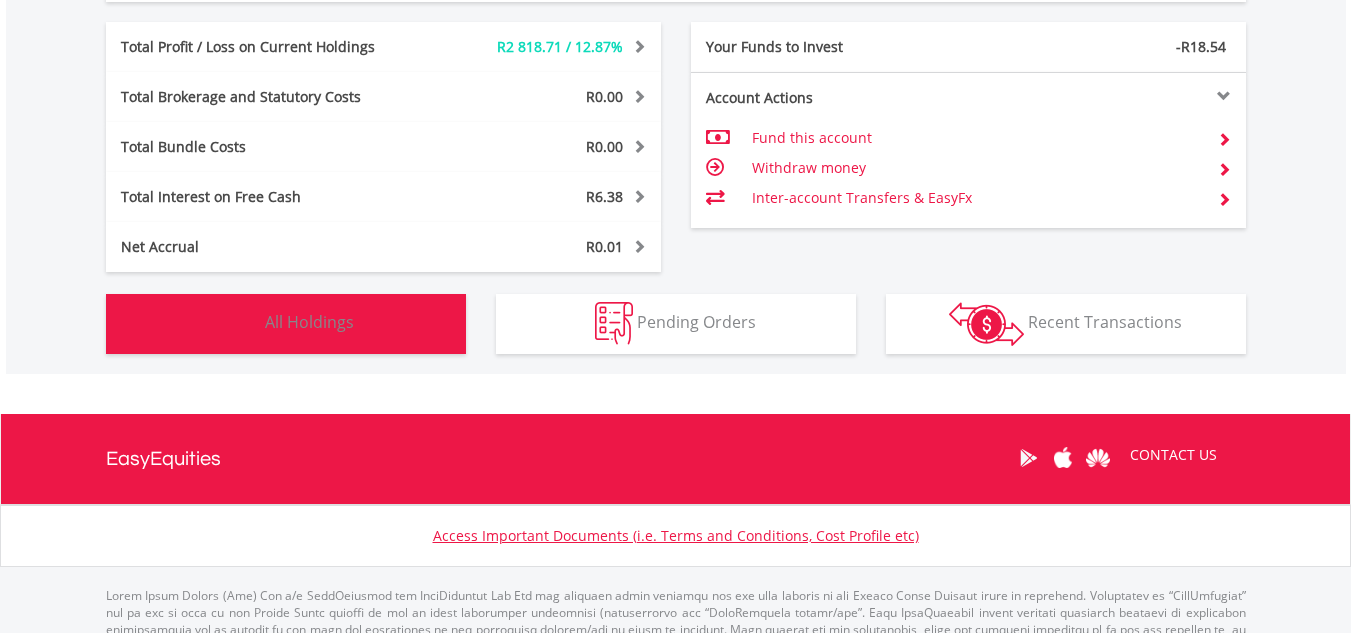 click on "Holdings
All Holdings" at bounding box center (286, 324) 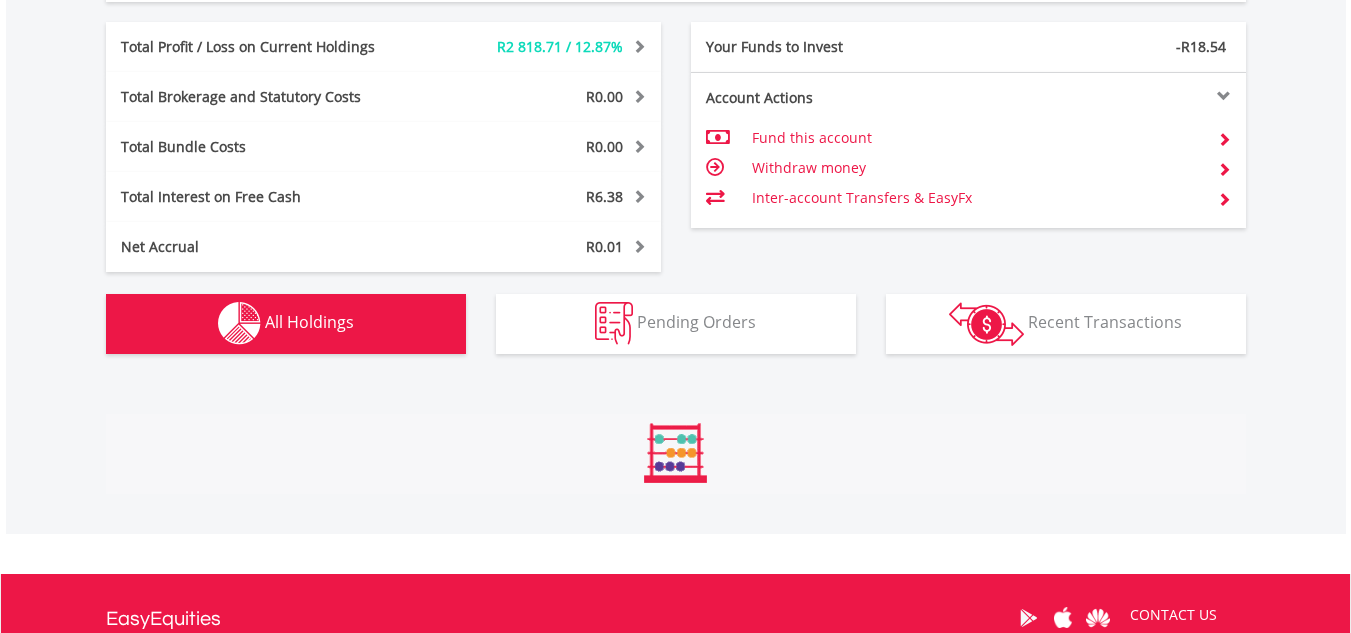 scroll, scrollTop: 1443, scrollLeft: 0, axis: vertical 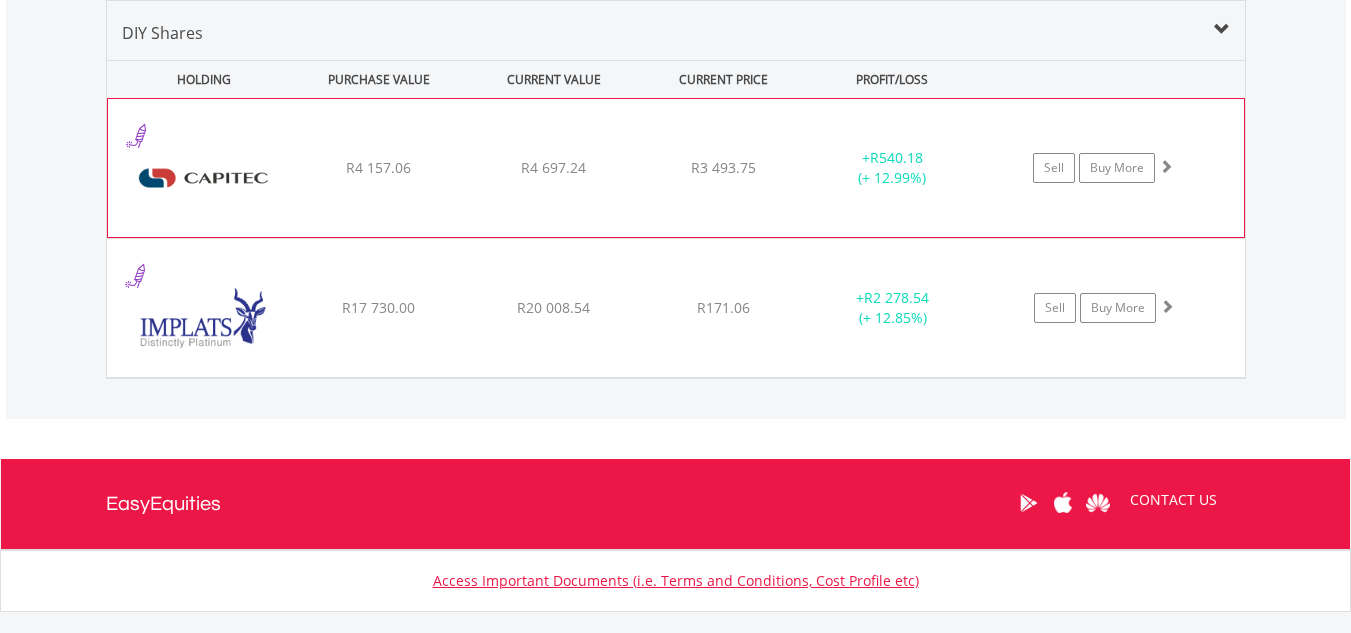 click at bounding box center [1166, 166] 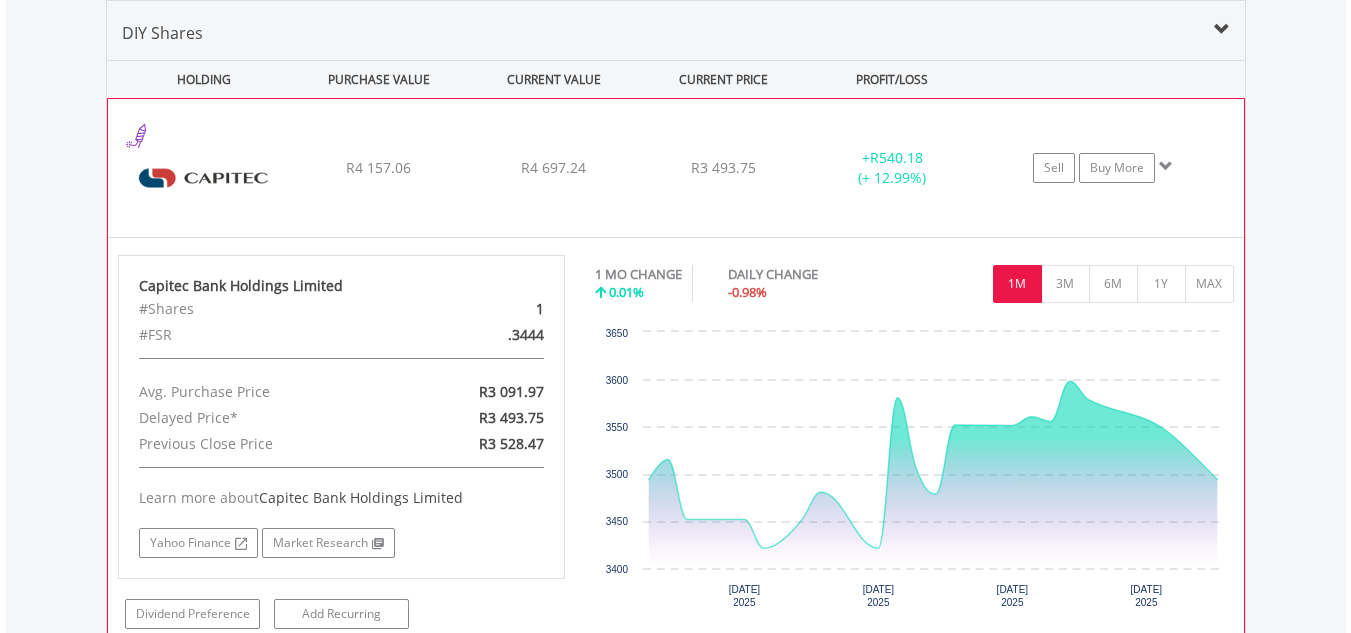 click at bounding box center (1166, 166) 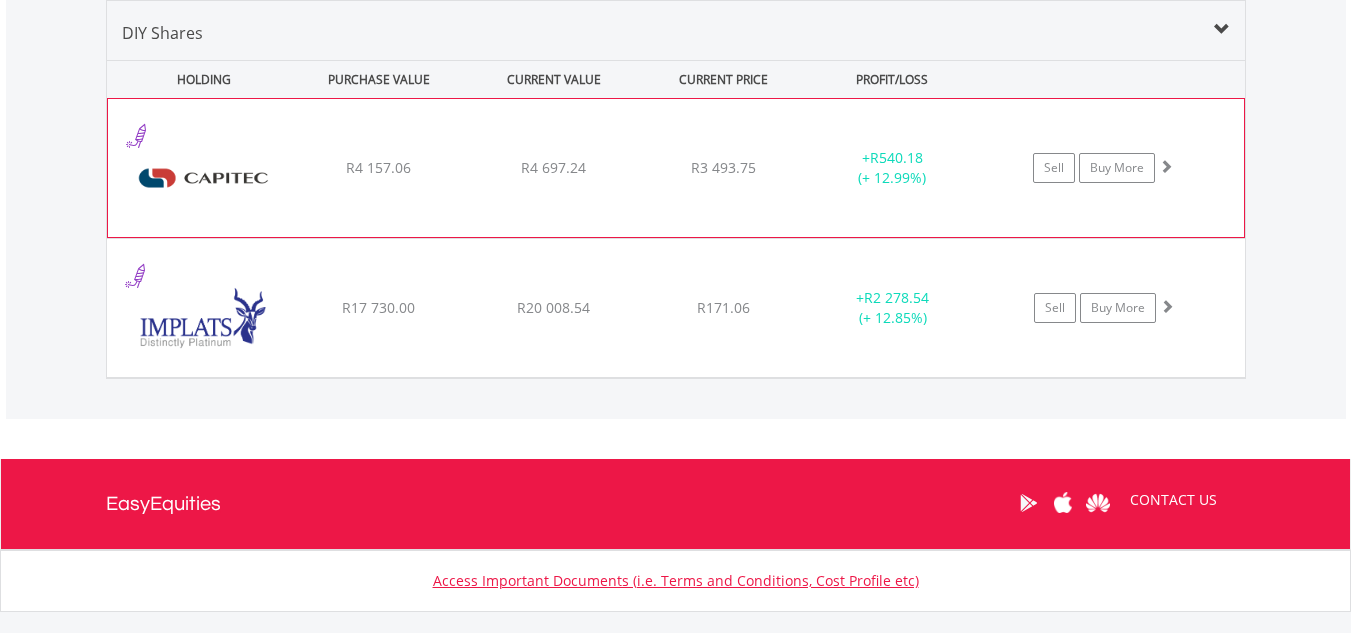 click at bounding box center (1166, 166) 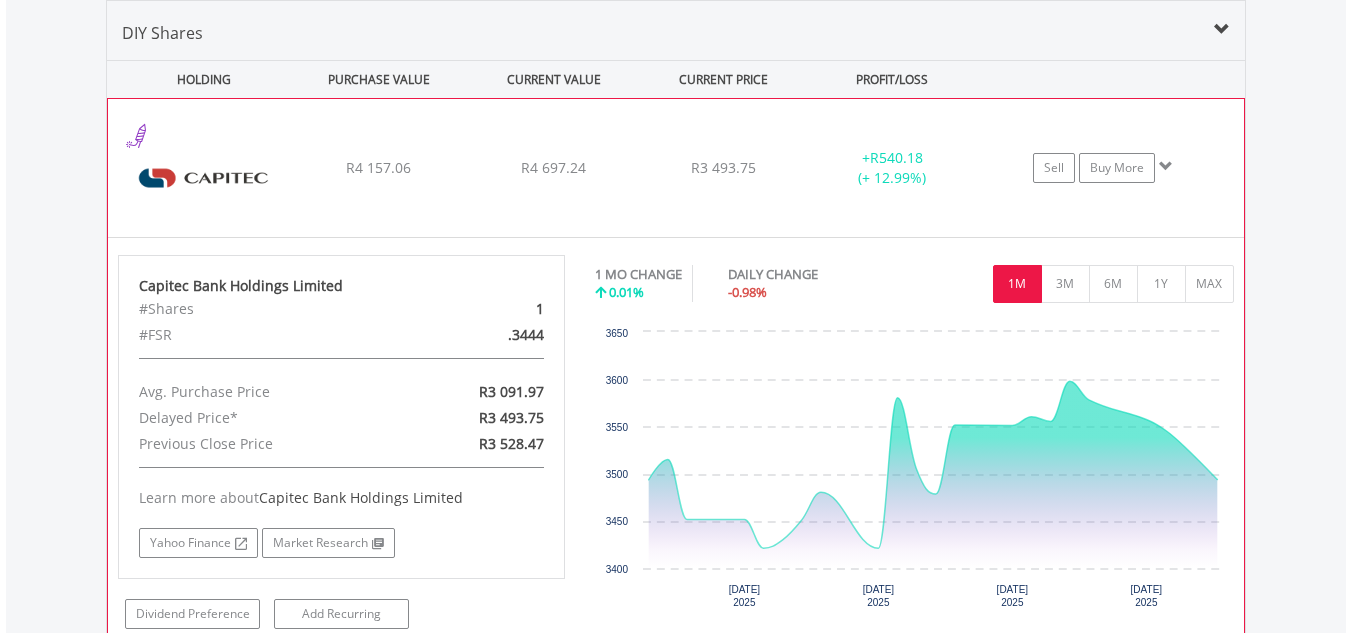 click at bounding box center (1166, 166) 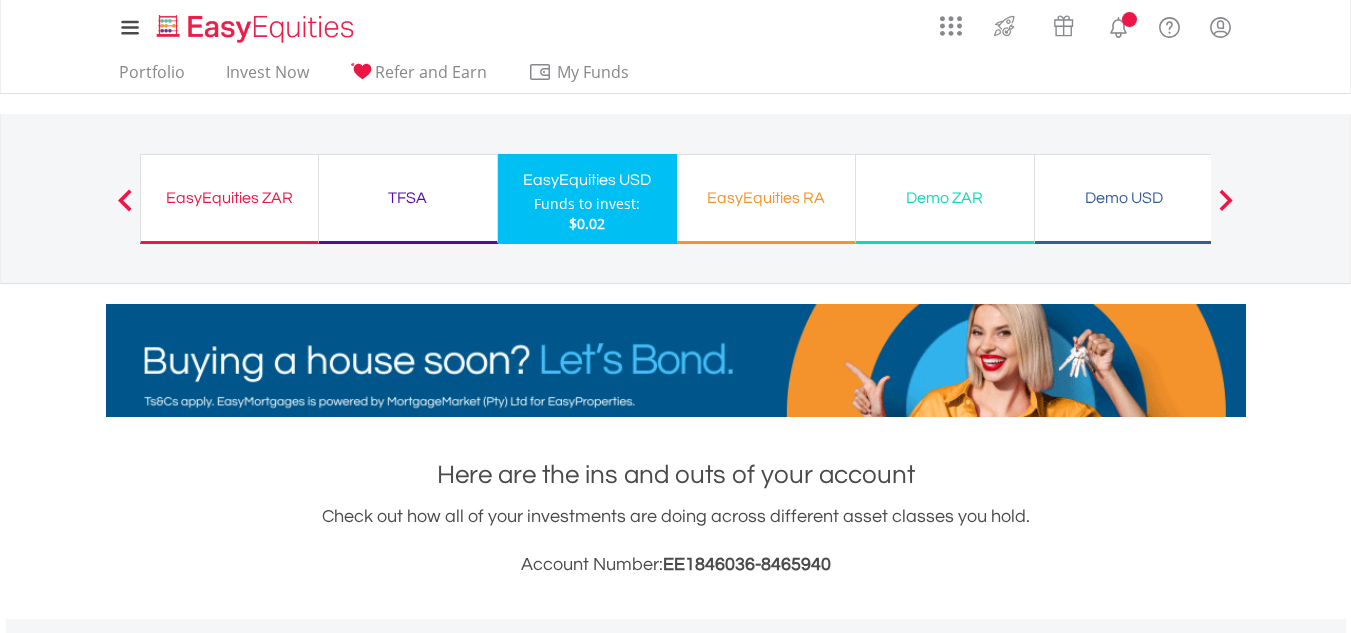 scroll, scrollTop: 0, scrollLeft: 0, axis: both 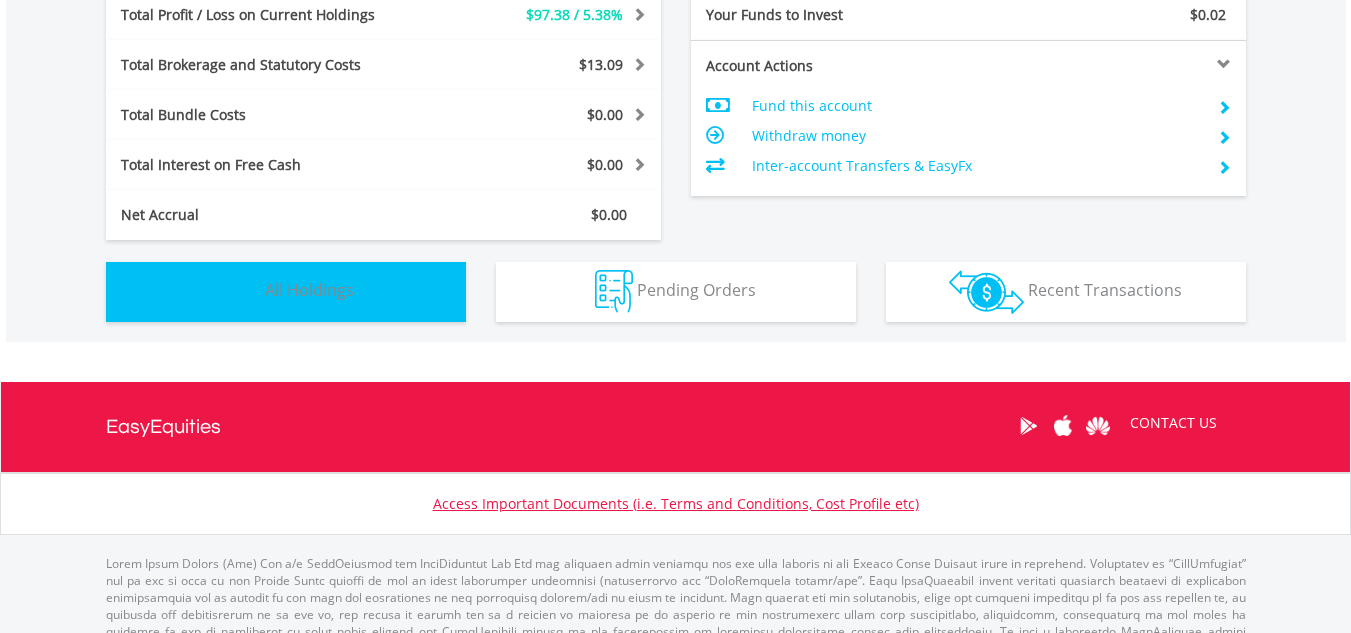 click on "All Holdings" at bounding box center [309, 290] 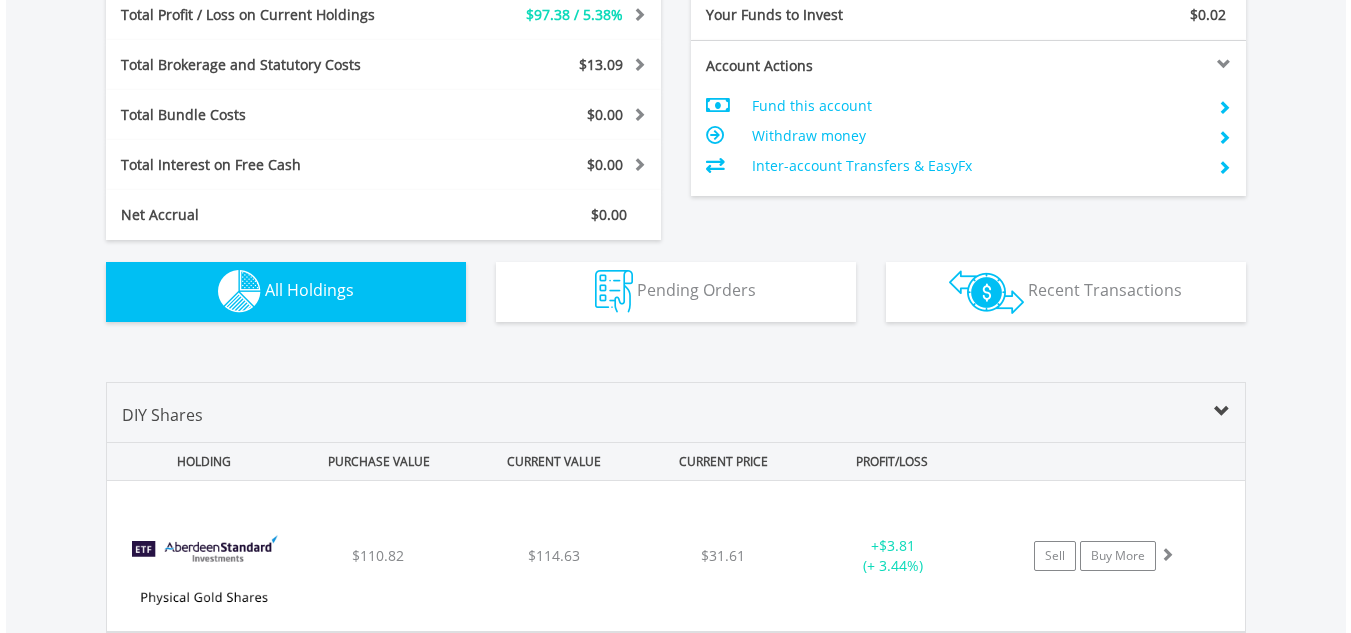 scroll, scrollTop: 1443, scrollLeft: 0, axis: vertical 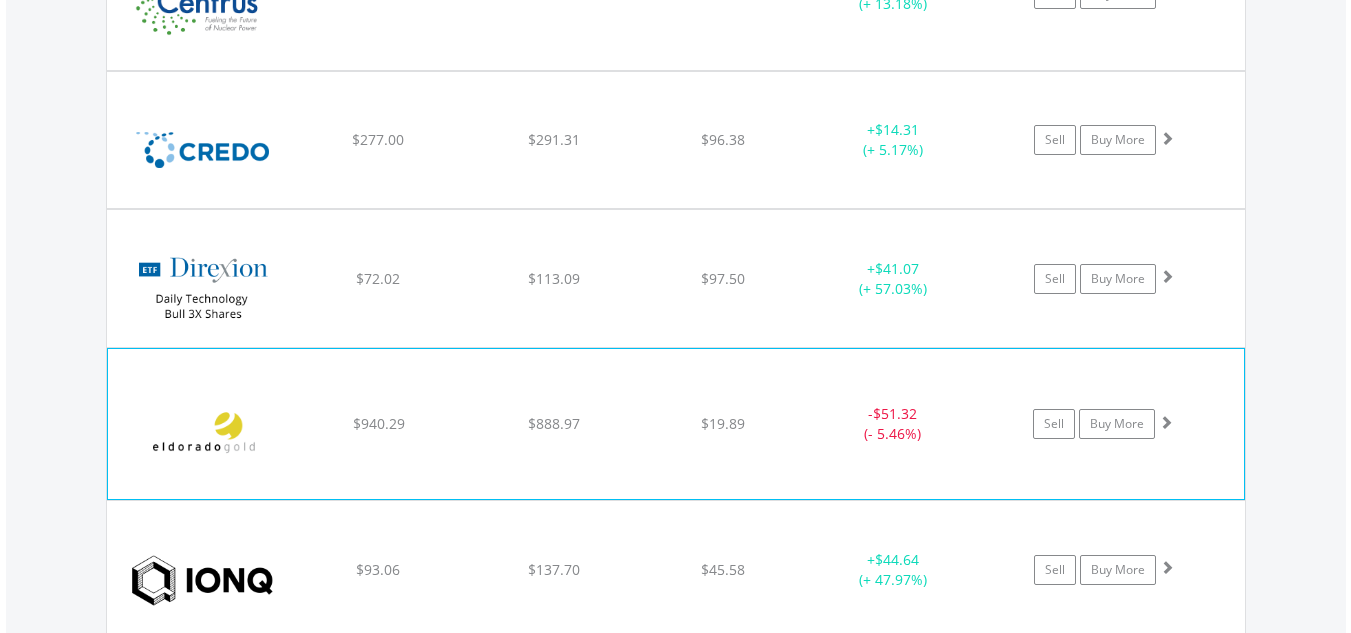click at bounding box center (1166, 422) 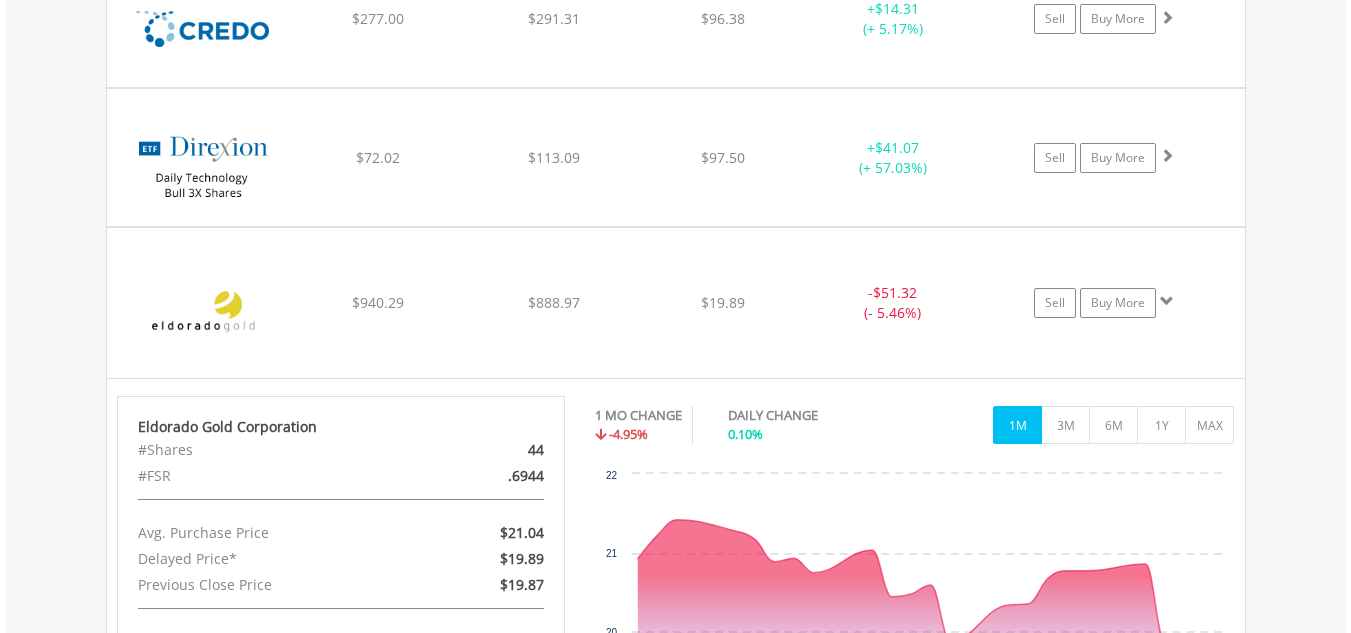 scroll, scrollTop: 2072, scrollLeft: 0, axis: vertical 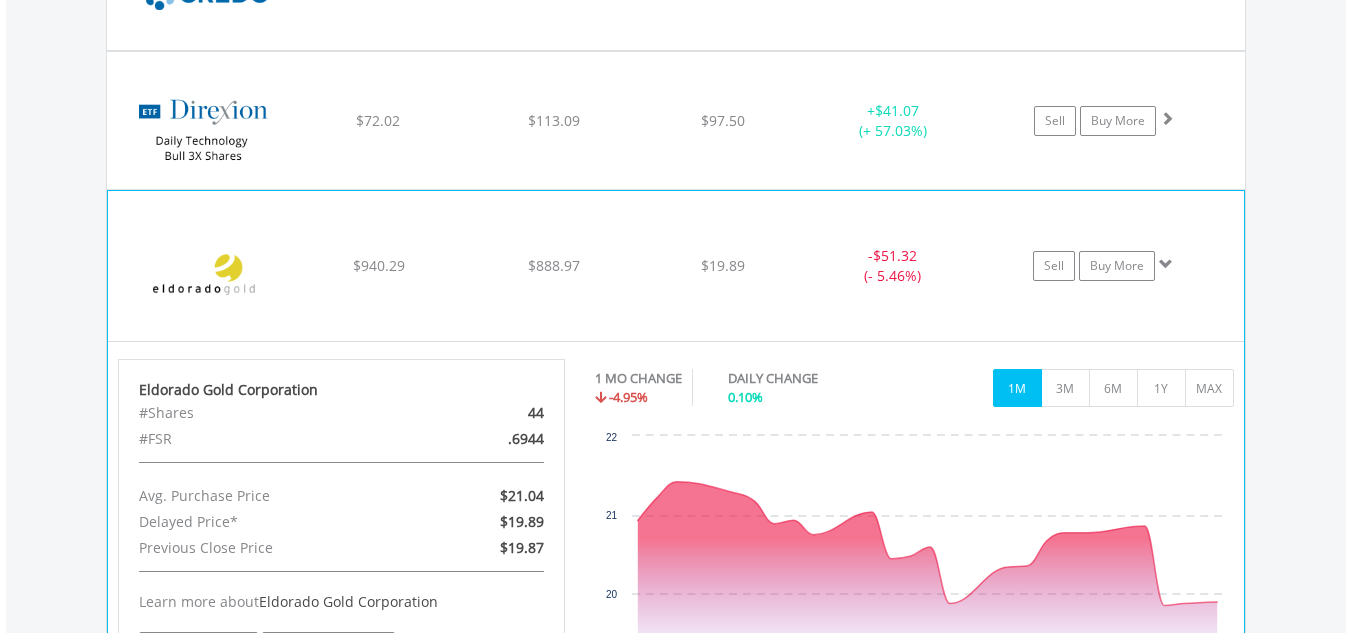 click at bounding box center (1166, 264) 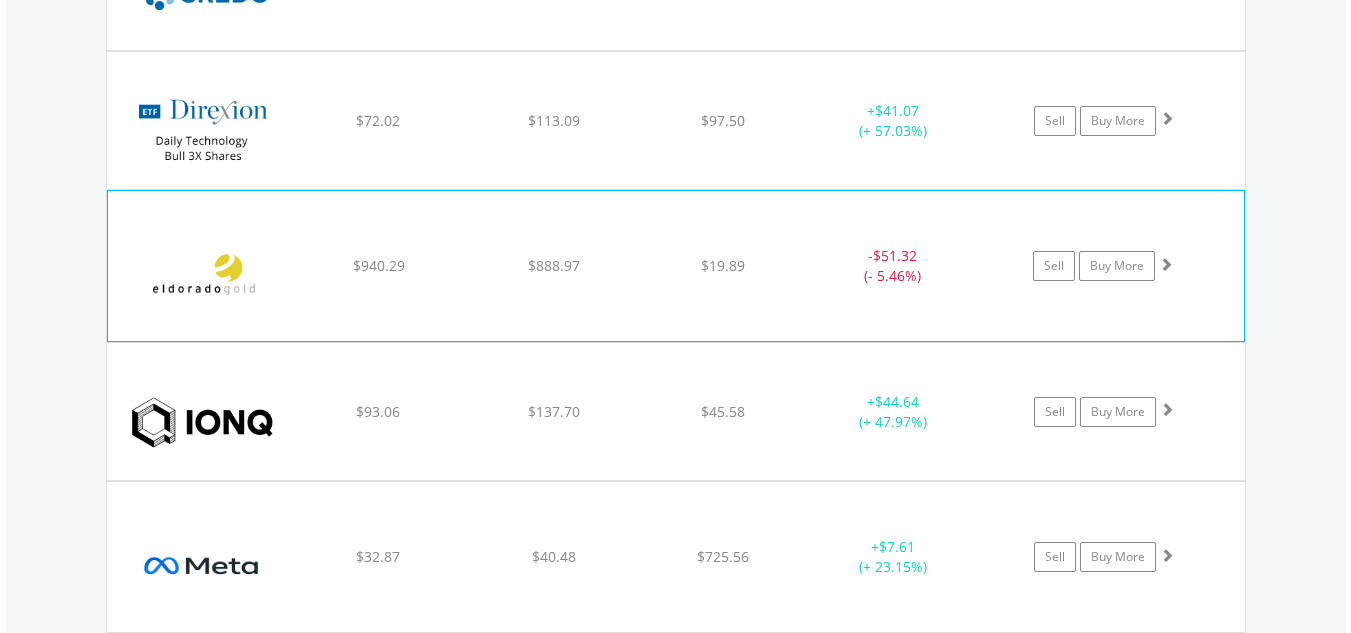 click at bounding box center (1166, 264) 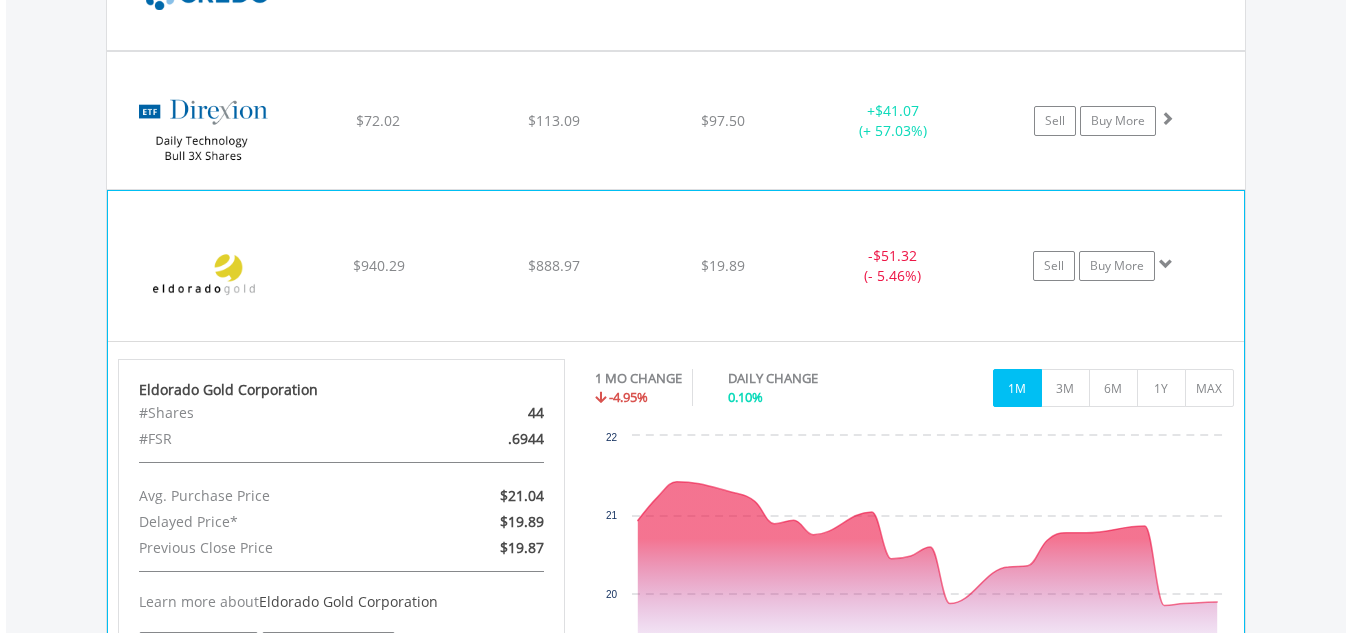 click at bounding box center [1166, 264] 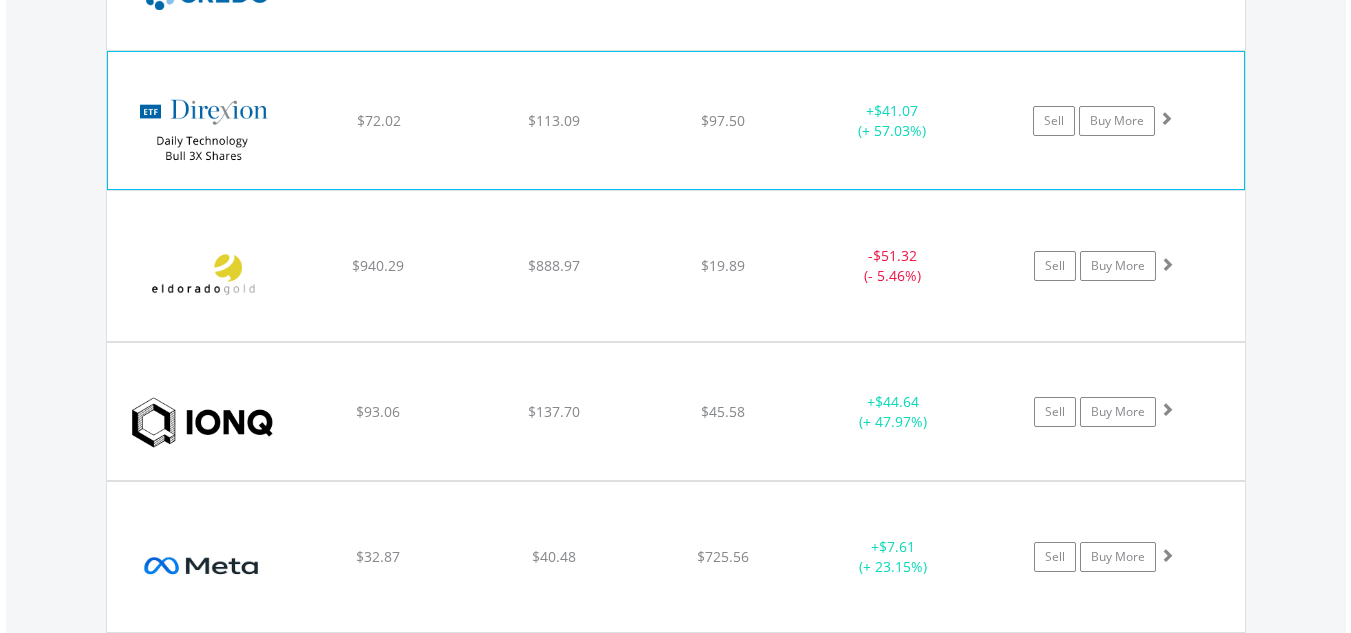click on "Sell
Buy More" at bounding box center (1114, -455) 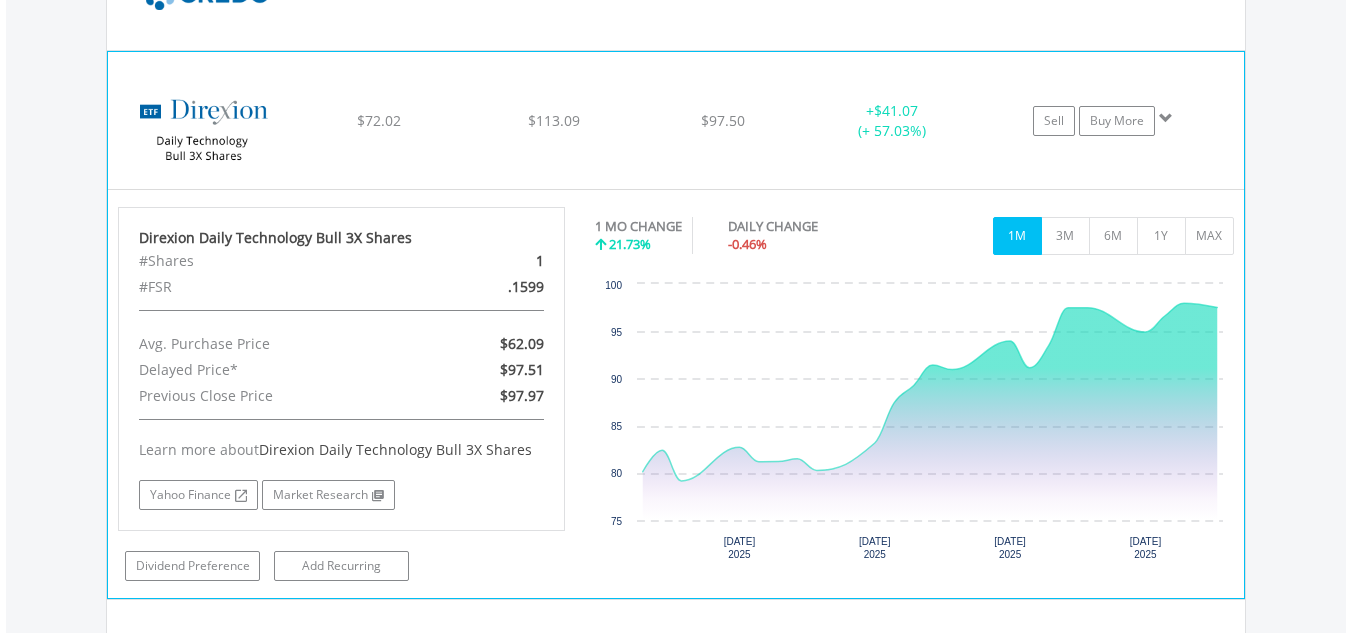 click on "Sell
Buy More" at bounding box center (1114, -455) 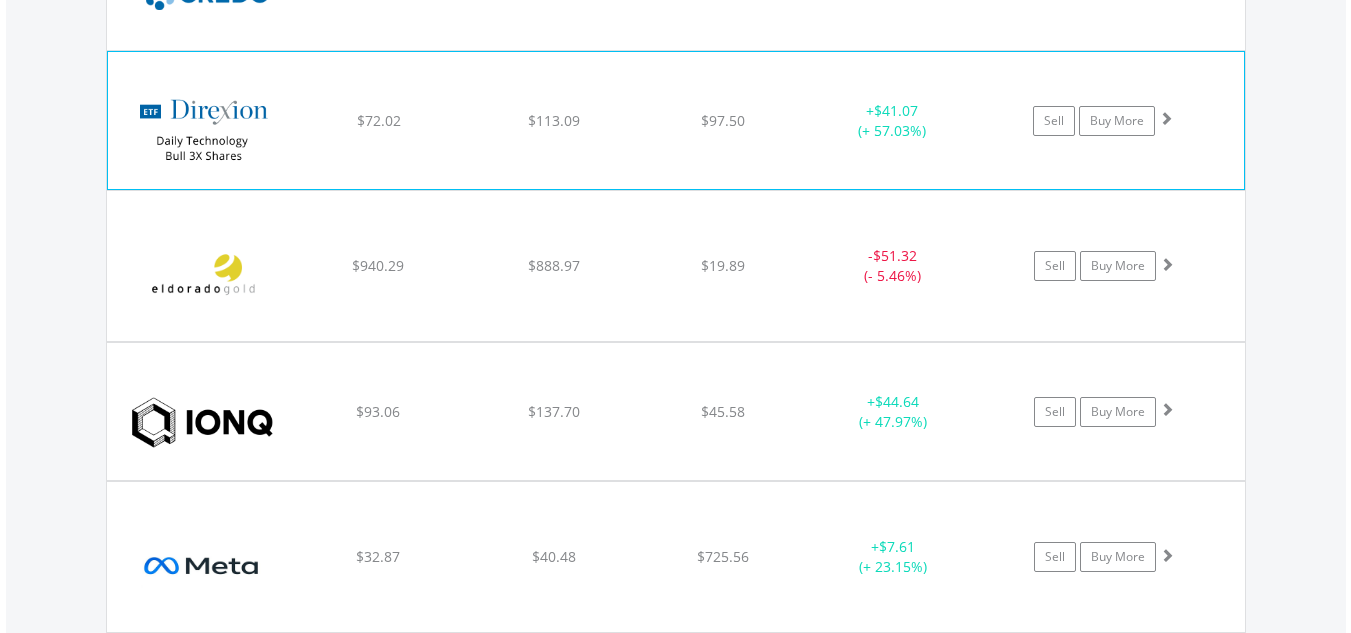 click on "Sell
Buy More" at bounding box center [1114, -455] 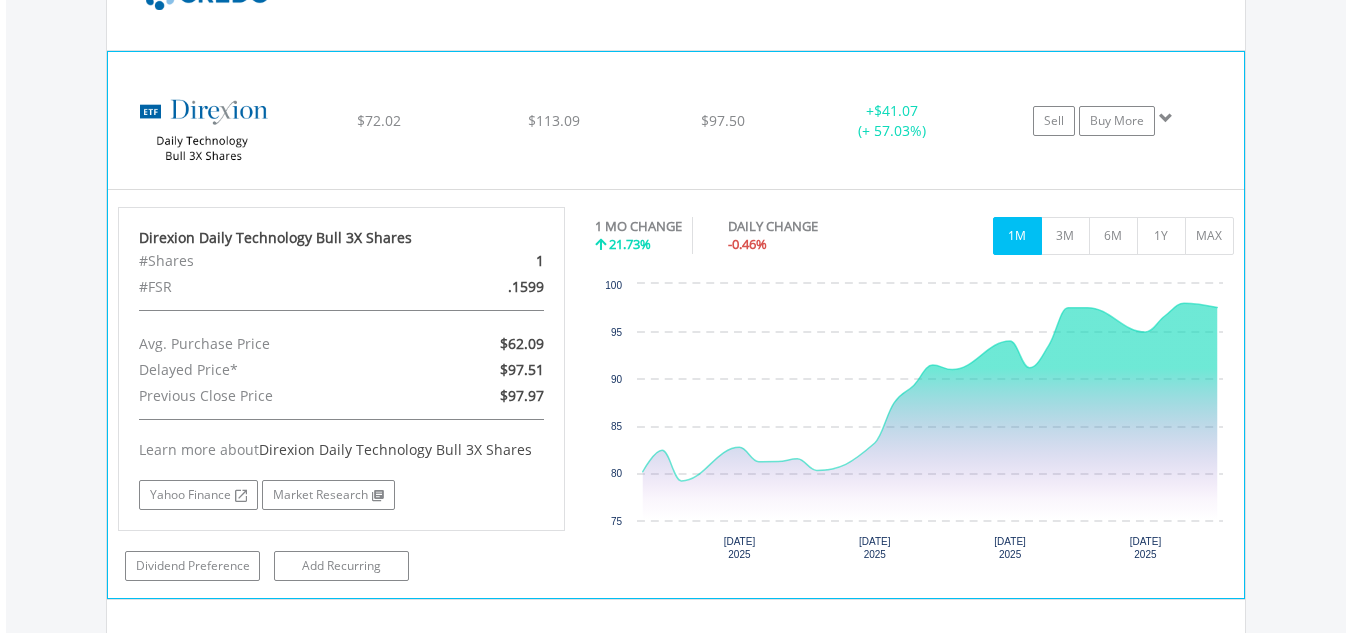 click on "Sell
Buy More" at bounding box center (1114, -455) 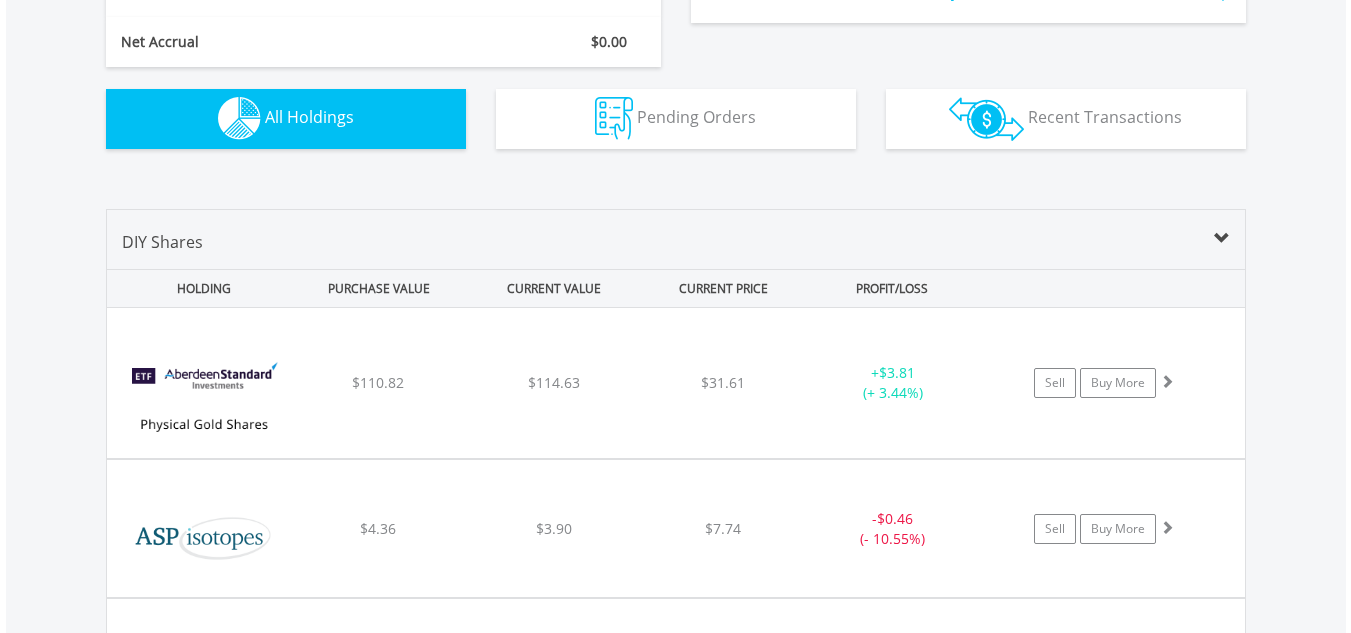 scroll, scrollTop: 1245, scrollLeft: 0, axis: vertical 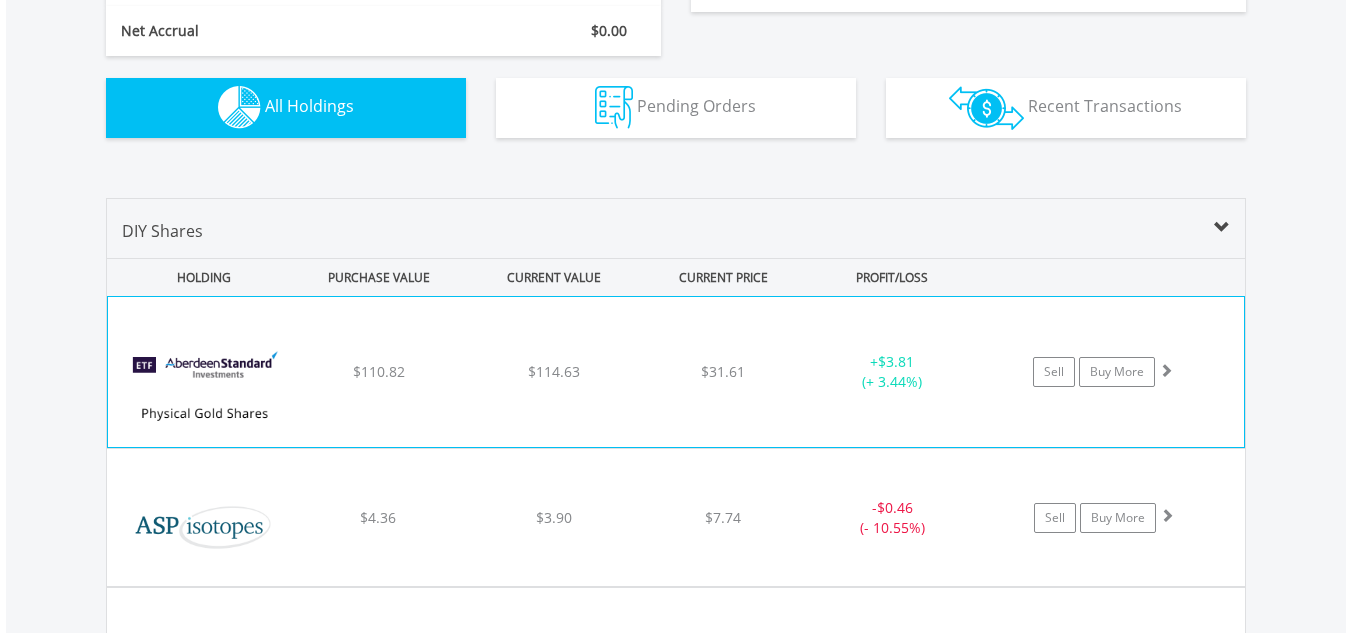 click at bounding box center (1166, 371) 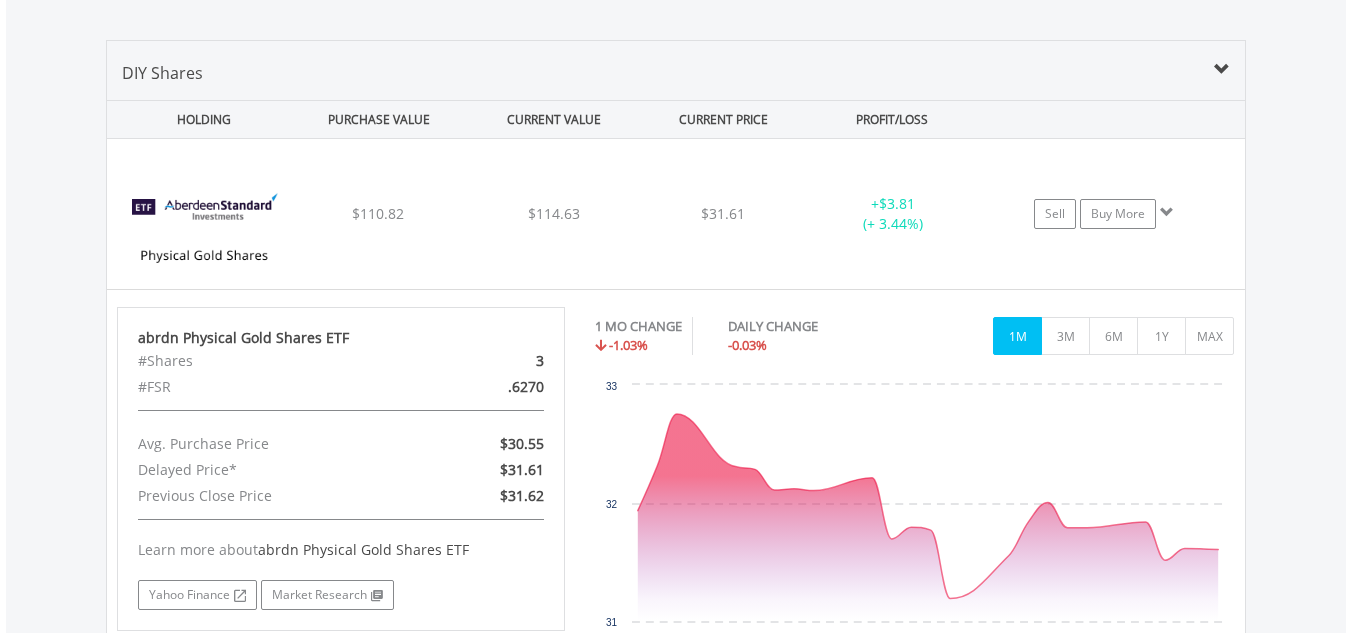 scroll, scrollTop: 1409, scrollLeft: 0, axis: vertical 